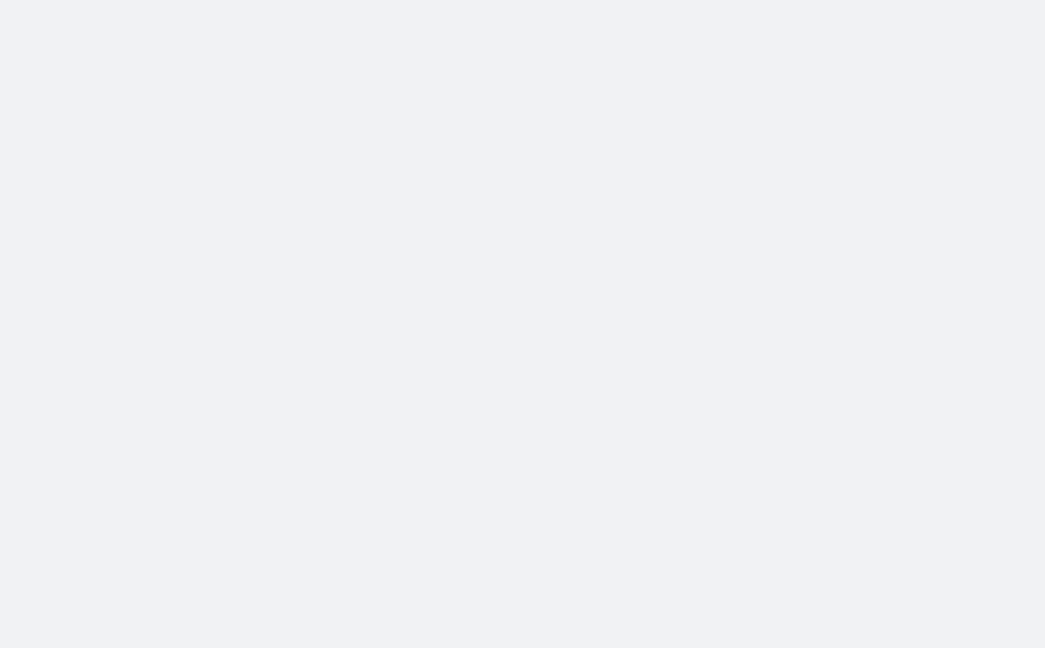 scroll, scrollTop: 0, scrollLeft: 0, axis: both 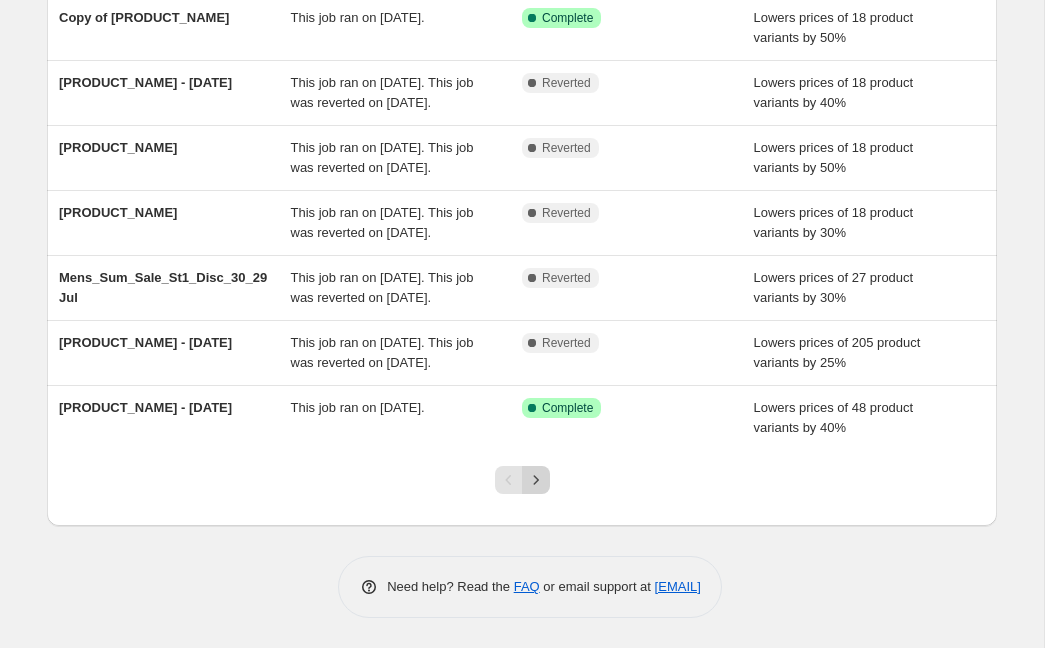click 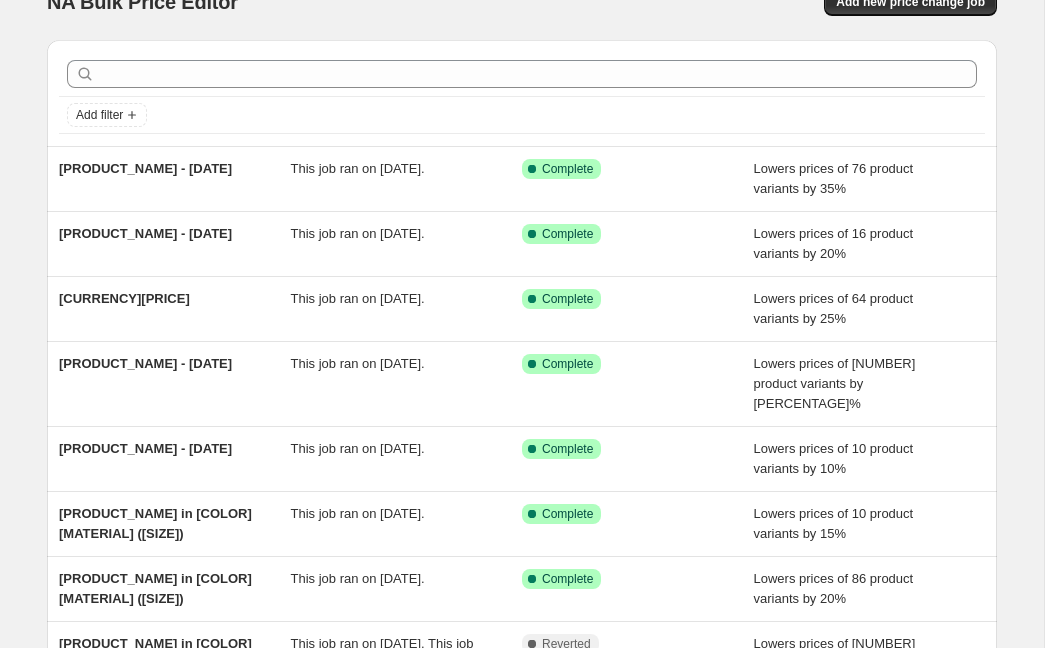 scroll, scrollTop: 58, scrollLeft: 0, axis: vertical 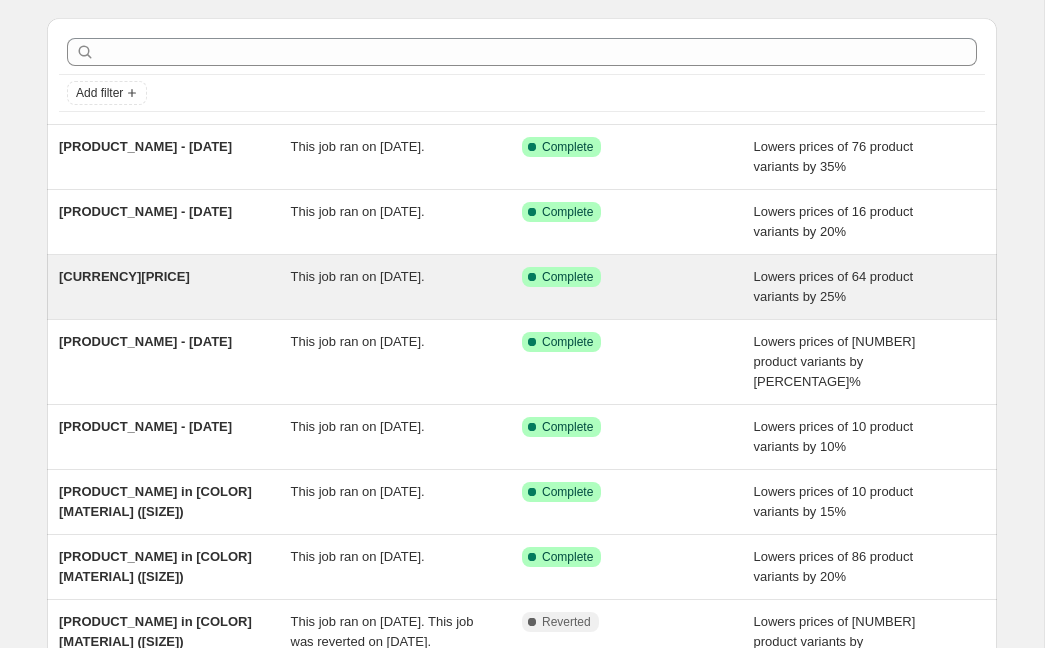 click on "[CURRENCY][PRICE]" at bounding box center (124, 276) 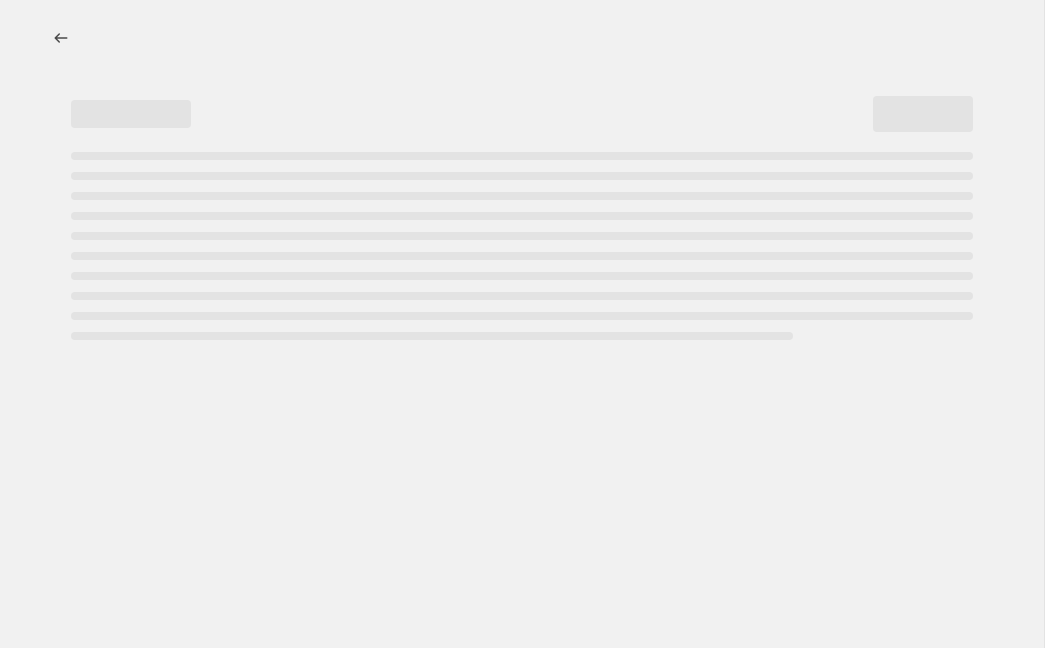 scroll, scrollTop: 0, scrollLeft: 0, axis: both 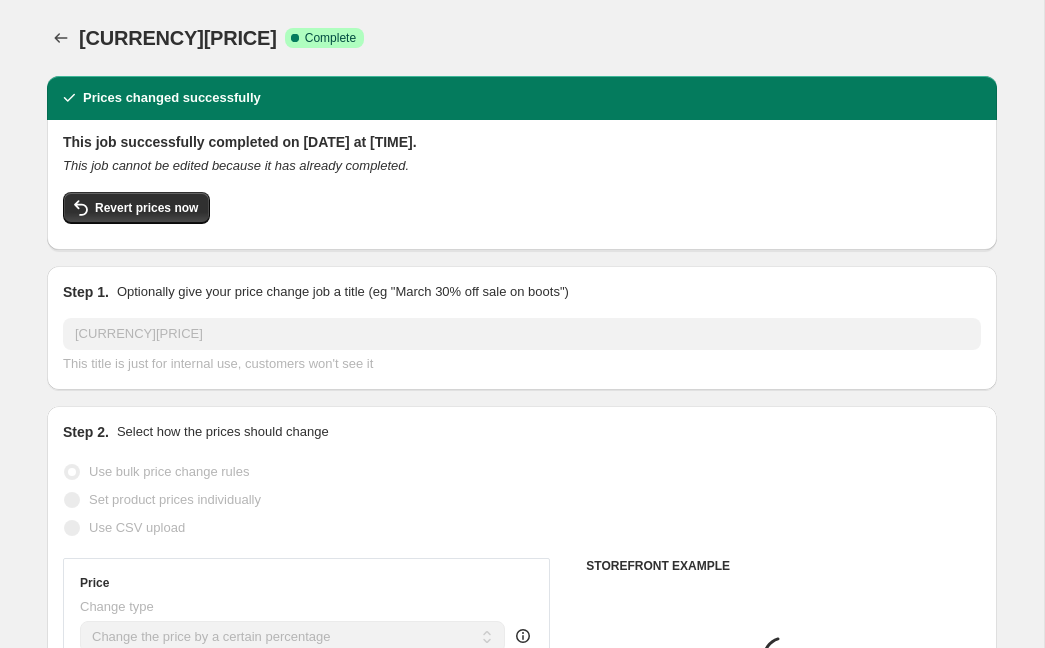 select on "tag" 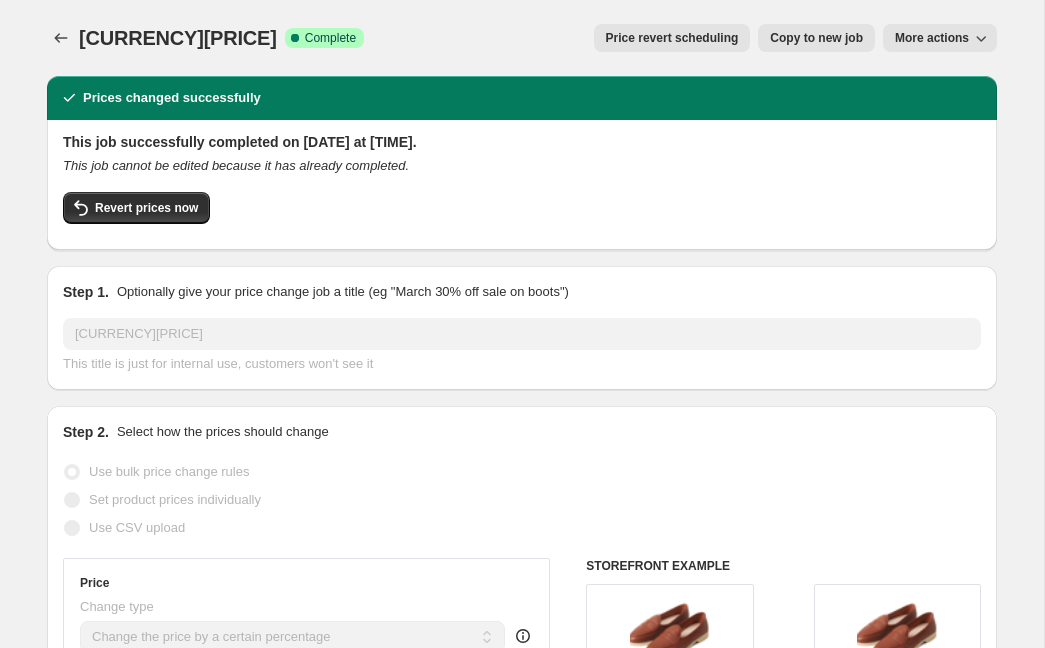 click on "Price revert scheduling" at bounding box center [672, 38] 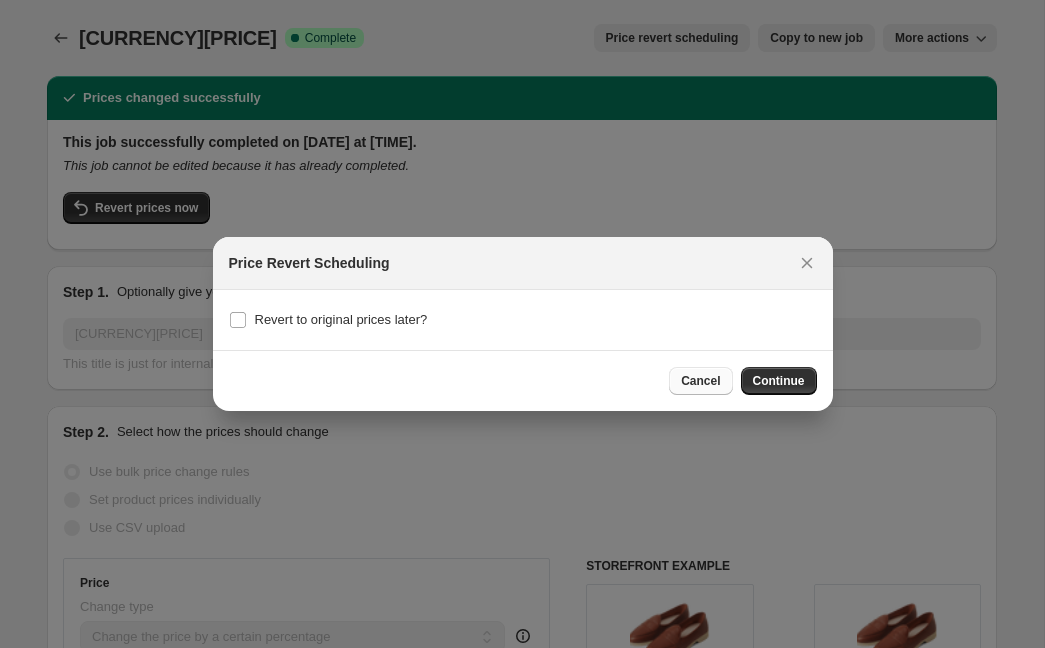 click on "Cancel" at bounding box center [700, 381] 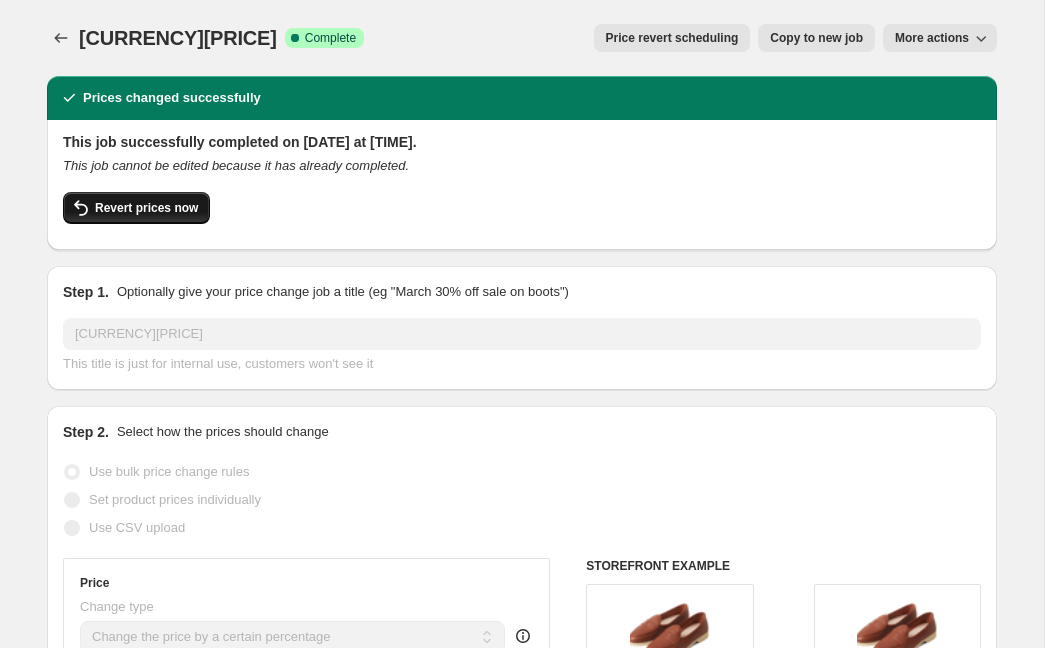 click on "Revert prices now" at bounding box center [146, 208] 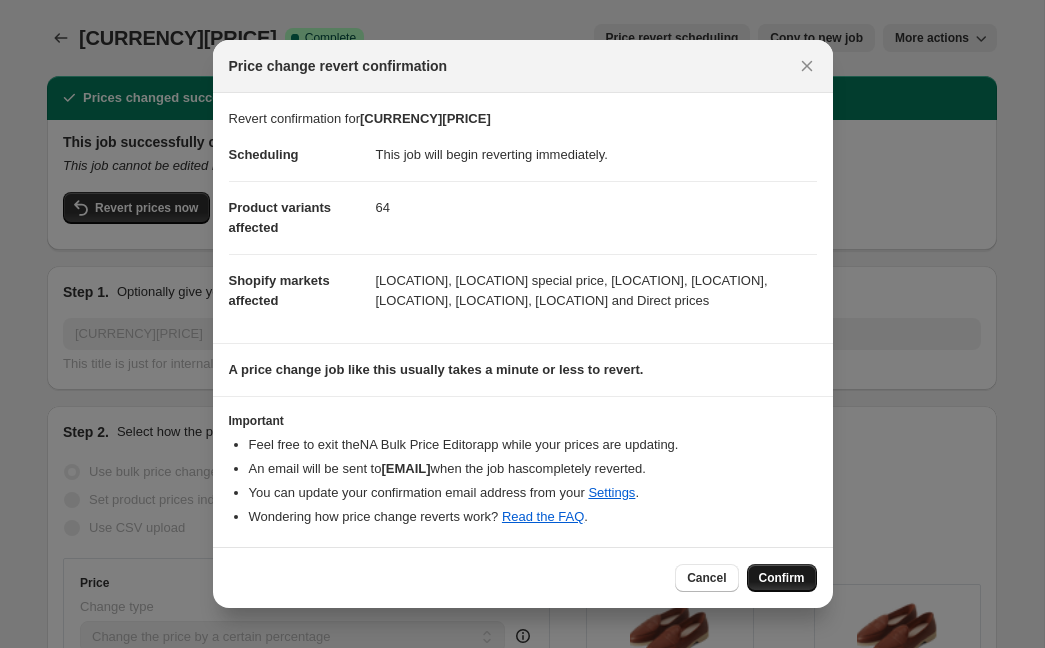 click on "Confirm" at bounding box center (782, 578) 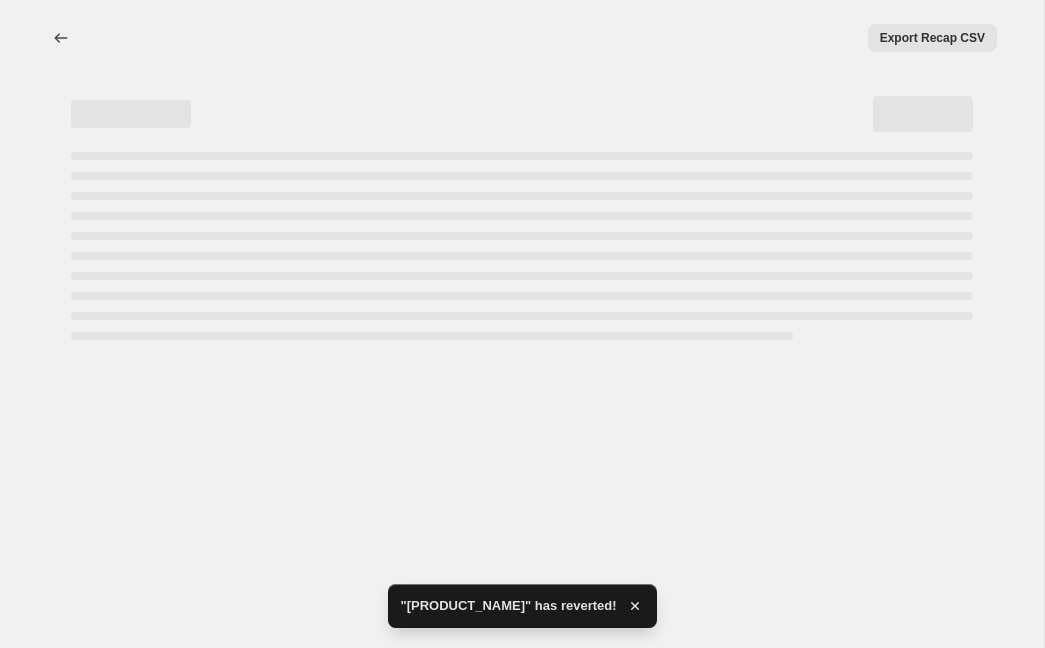 select on "percentage" 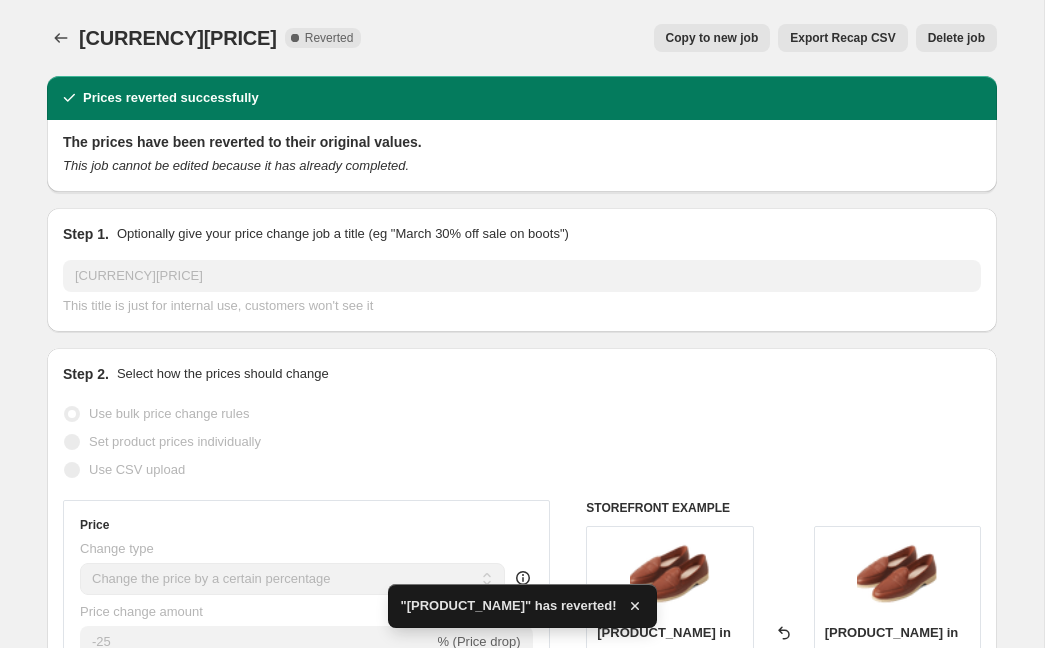 click on "Copy to new job" at bounding box center (712, 38) 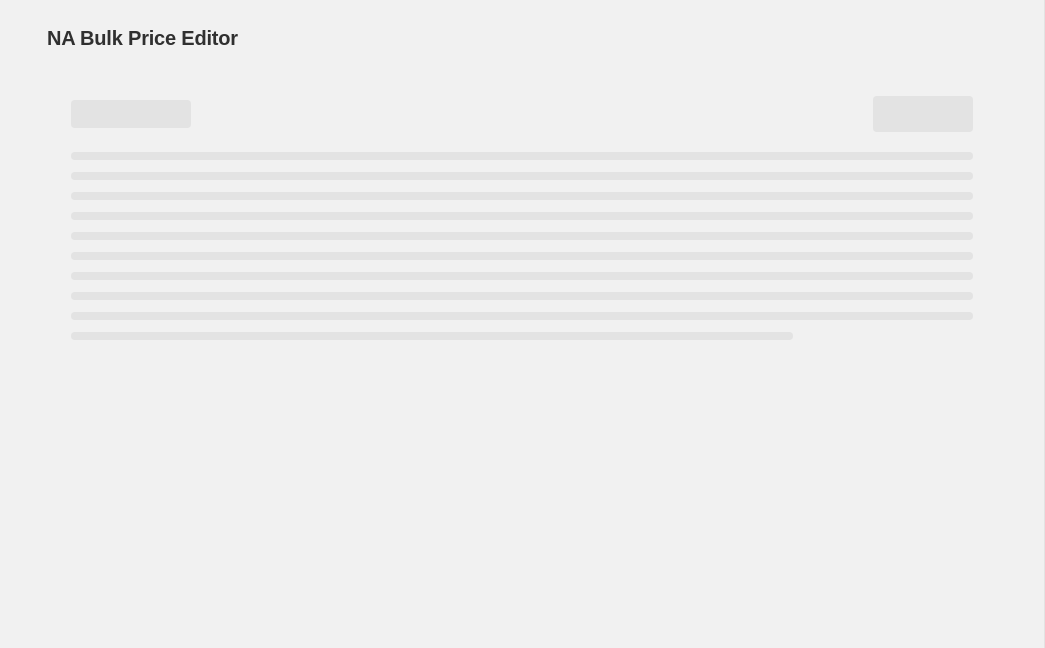 select on "percentage" 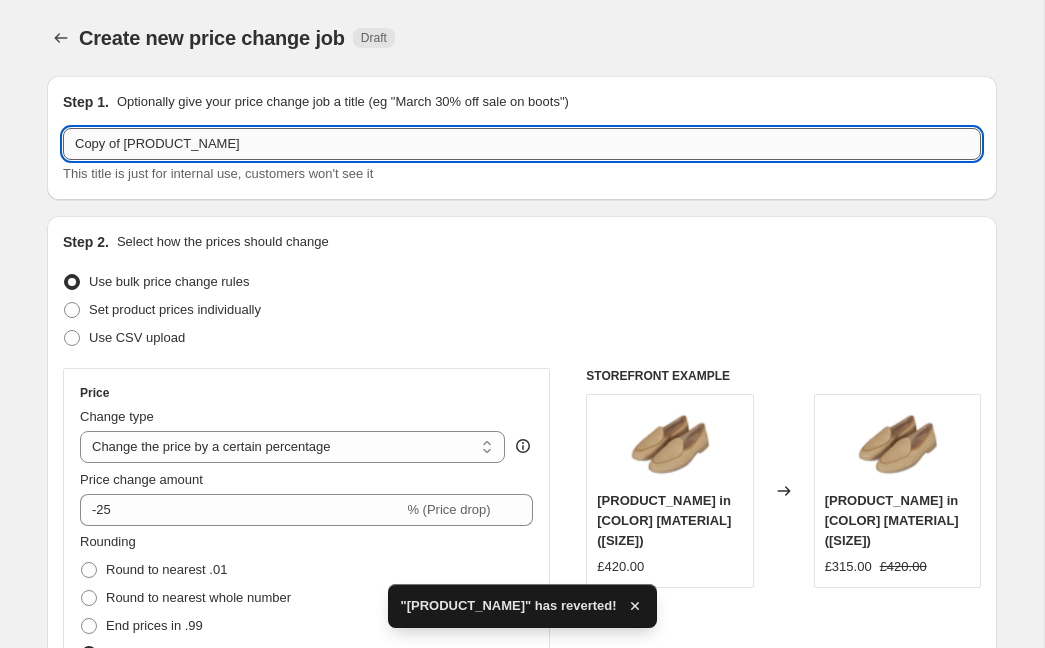 click on "Copy of [PRODUCT_NAME]" at bounding box center (522, 144) 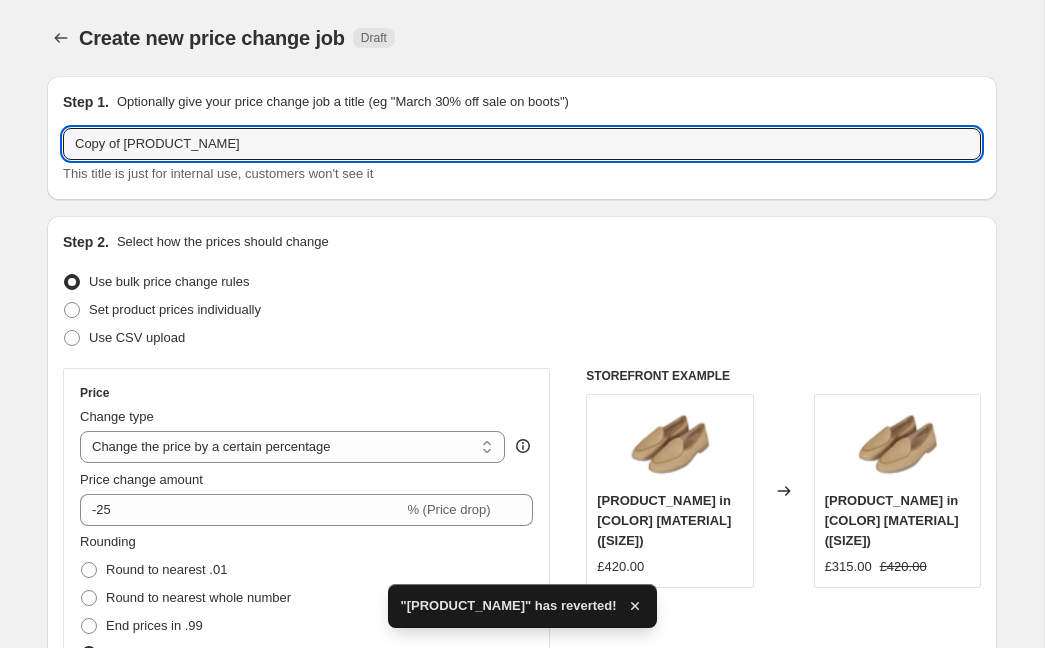 drag, startPoint x: 126, startPoint y: 147, endPoint x: 14, endPoint y: 146, distance: 112.00446 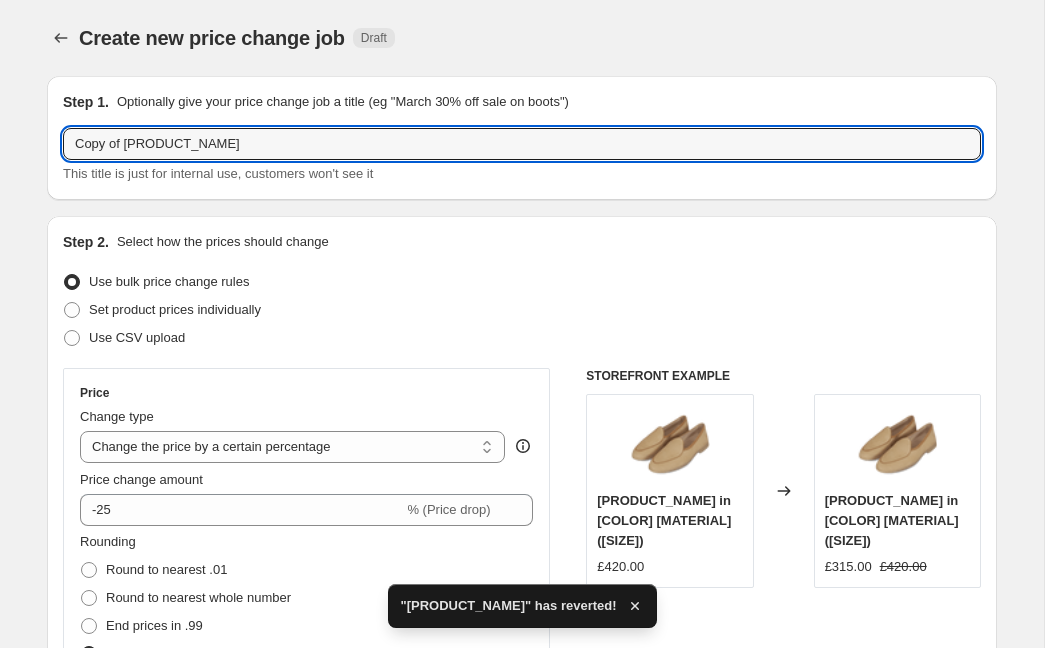 click on "Create new price change job. This page is ready Create new price change job Draft Step 1. Optionally give your price change job a title (eg "March 30% off sale on boots") Copy of [PRODUCT_NAME] This title is just for internal use, customers won't see it Step 2. Select how the prices should change Use bulk price change rules Set product prices individually Use CSV upload Price Change type Change the price to a certain amount Change the price by a certain amount Change the price by a certain percentage Change the price to the current compare at price (price before sale) Change the price by a certain amount relative to the compare at price Change the price by a certain percentage relative to the compare at price Don't change the price Change the price by a certain percentage relative to the cost per item Change price to certain cost margin Change the price by a certain percentage Price change amount -25 % (Price drop) Rounding Round to nearest .01 Round to nearest whole number 5 . 0 0 5.00" at bounding box center [522, 1396] 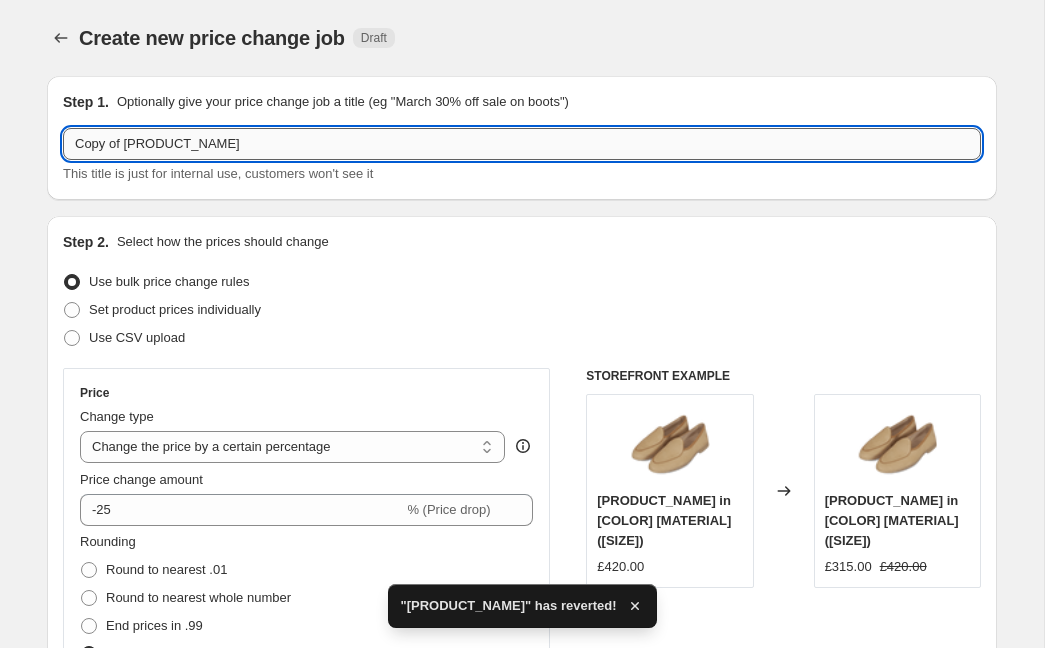 click on "Copy of [PRODUCT_NAME]" at bounding box center [522, 144] 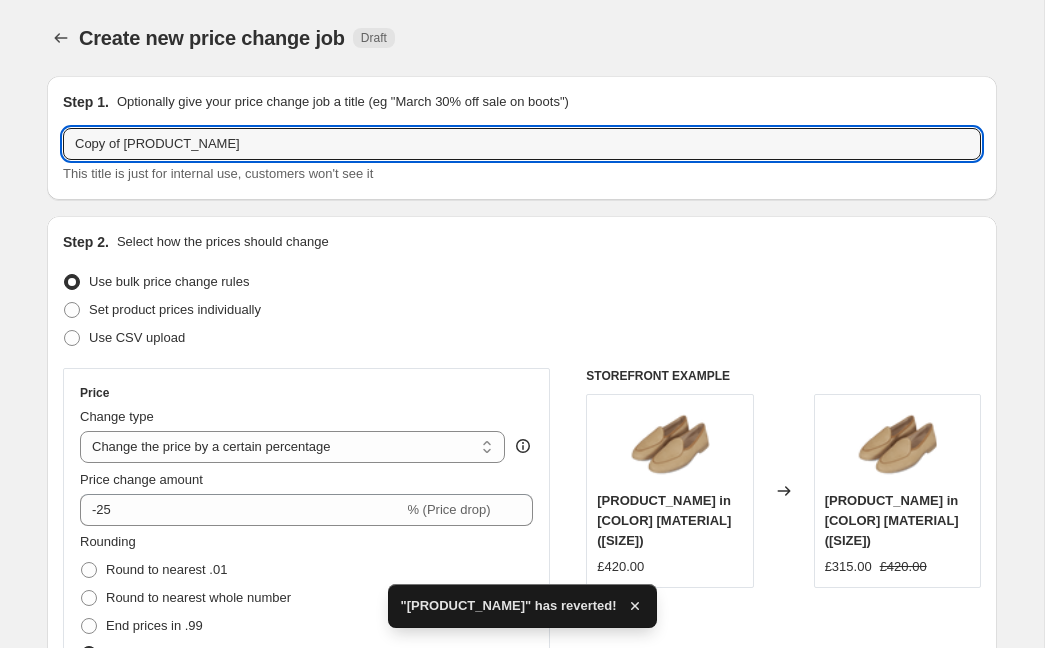 drag, startPoint x: 128, startPoint y: 143, endPoint x: 62, endPoint y: 144, distance: 66.007576 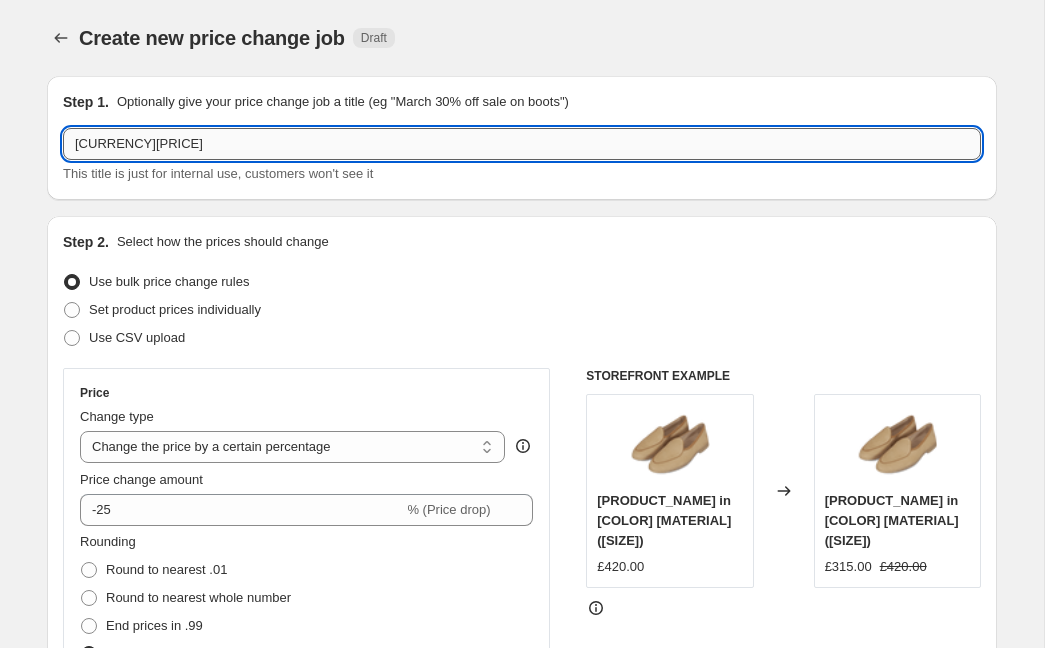 click on "[CURRENCY][PRICE]" at bounding box center [522, 144] 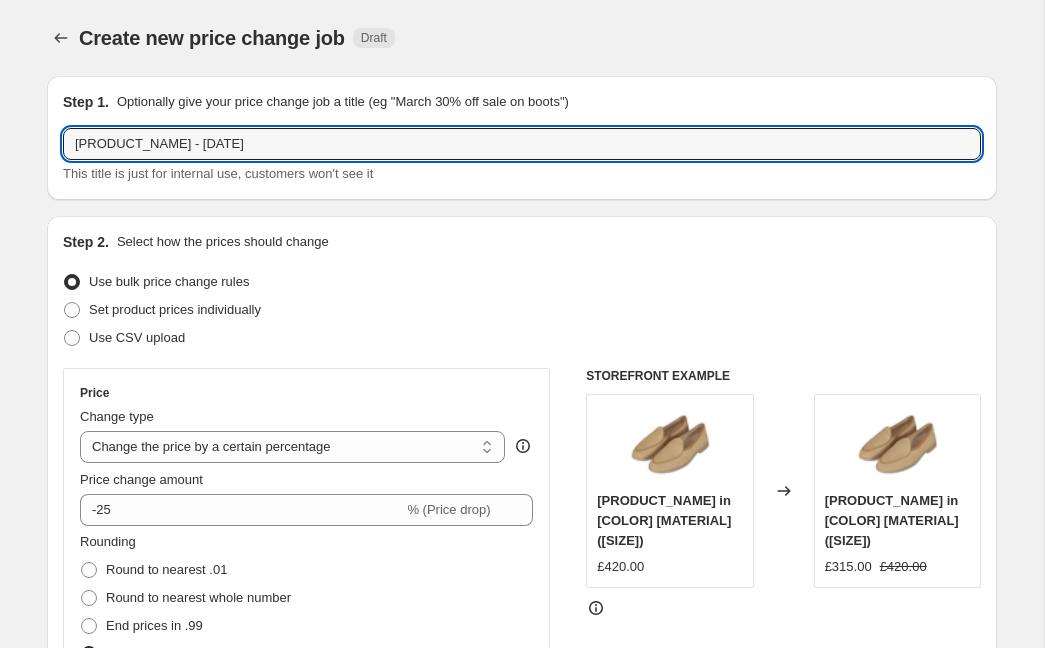 type on "[PRODUCT_NAME] - [DATE]" 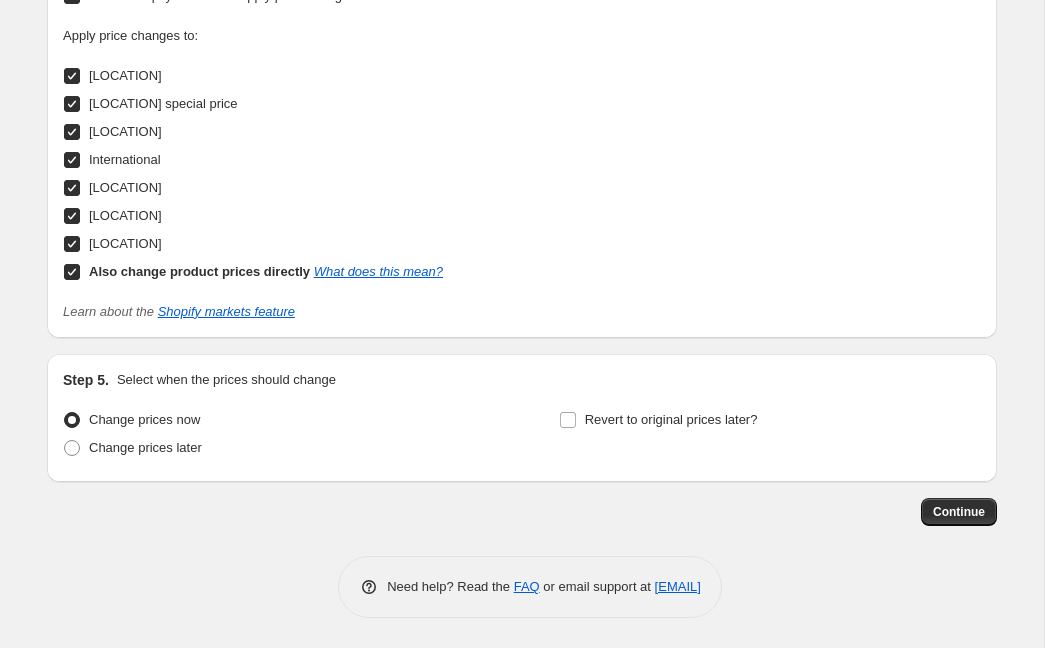 scroll, scrollTop: 2176, scrollLeft: 0, axis: vertical 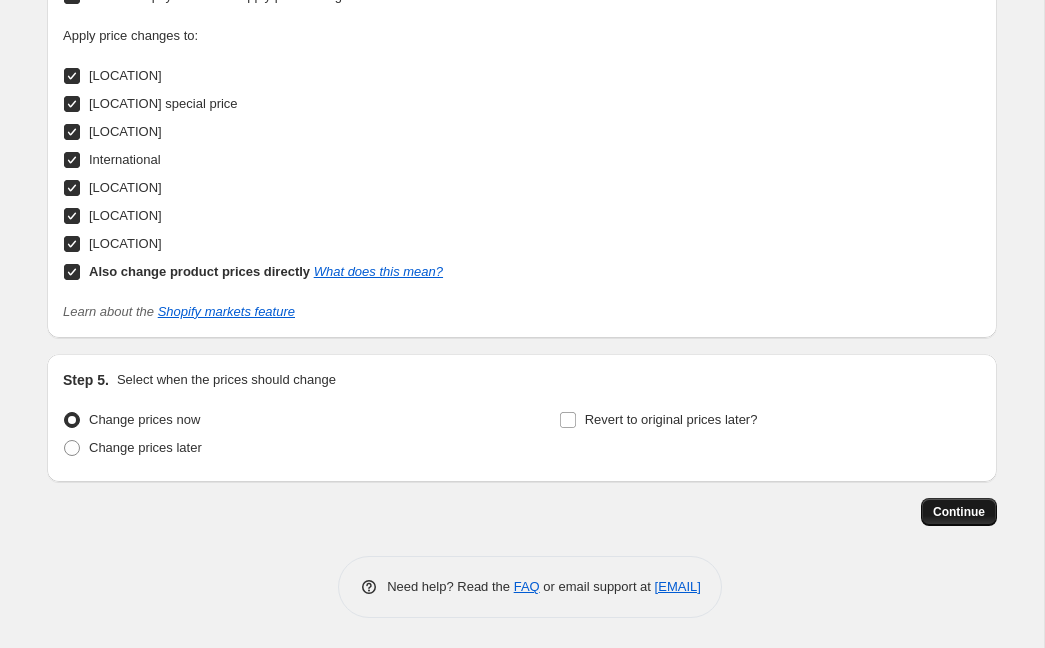click on "Continue" at bounding box center [959, 512] 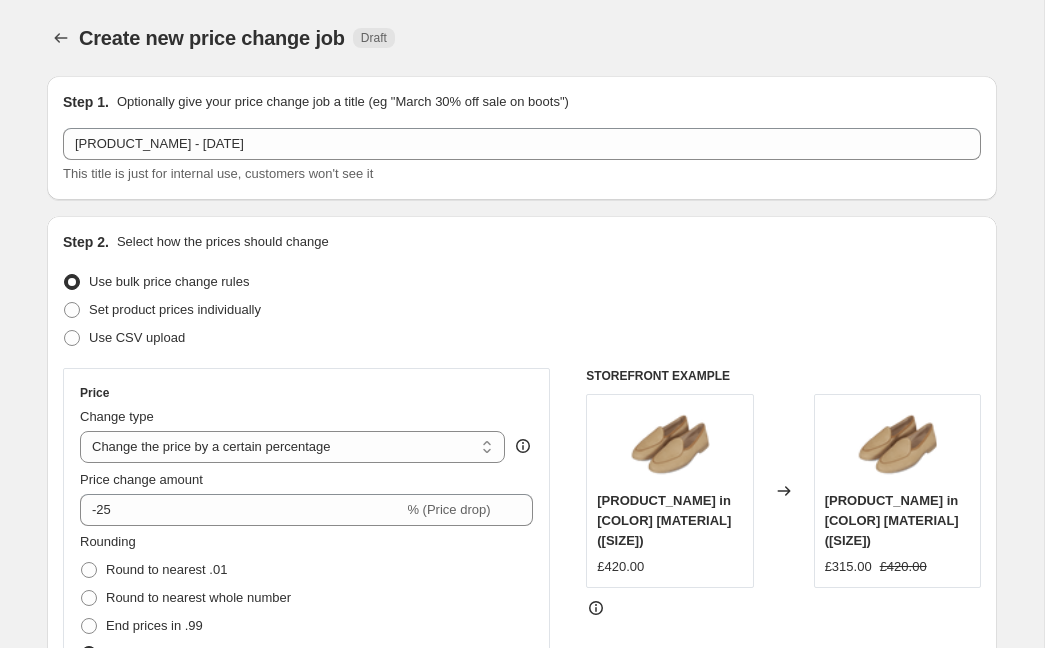 scroll, scrollTop: 2176, scrollLeft: 0, axis: vertical 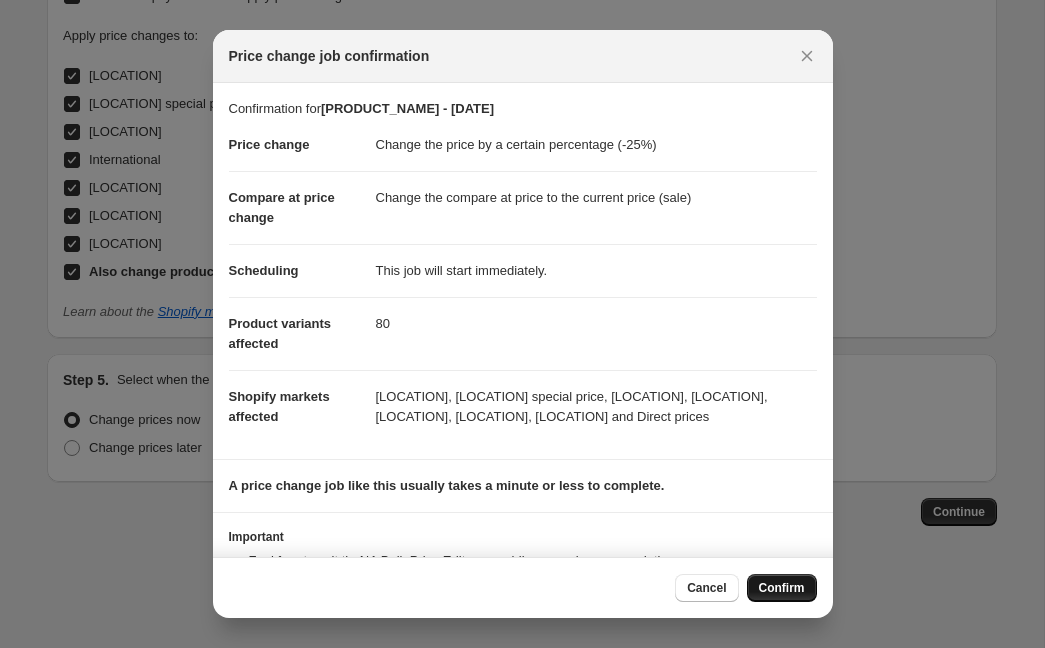 click on "Confirm" at bounding box center (782, 588) 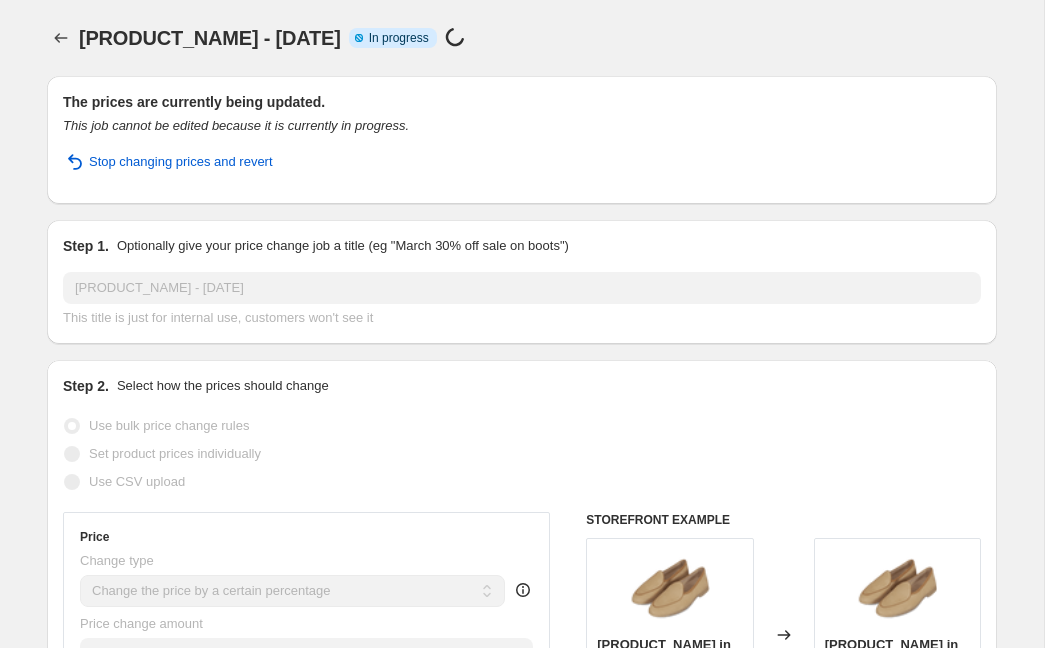 scroll, scrollTop: 0, scrollLeft: 0, axis: both 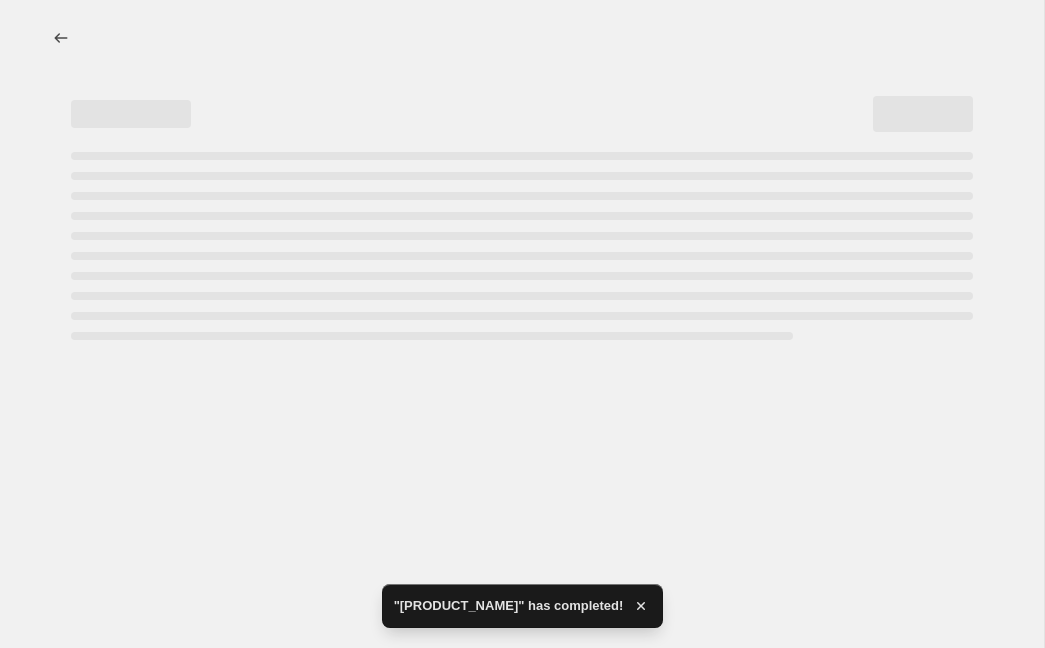 select on "percentage" 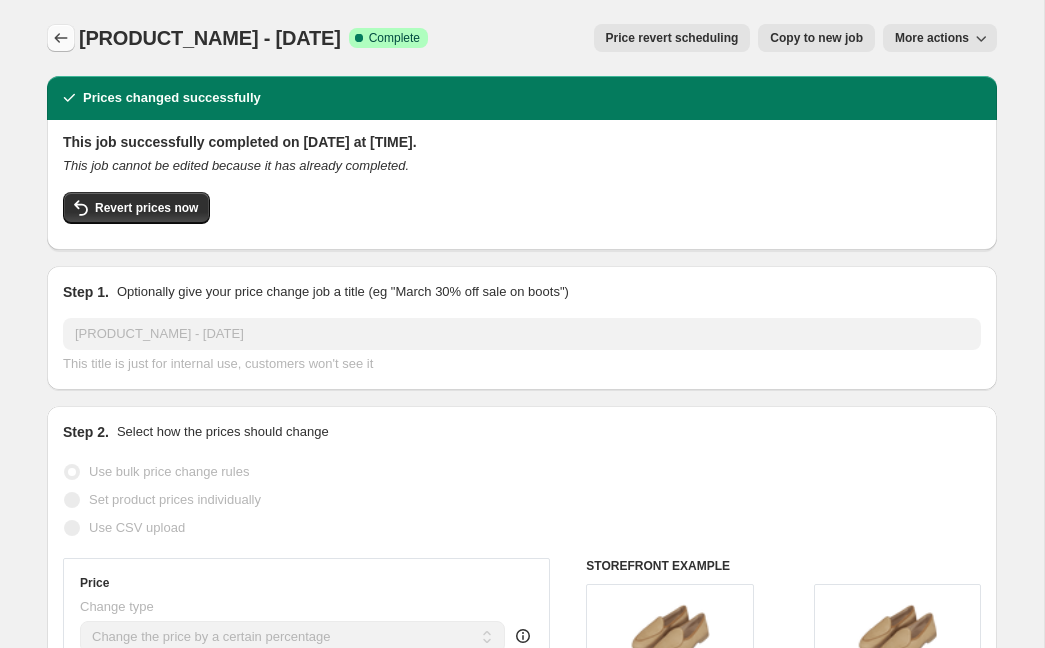 click 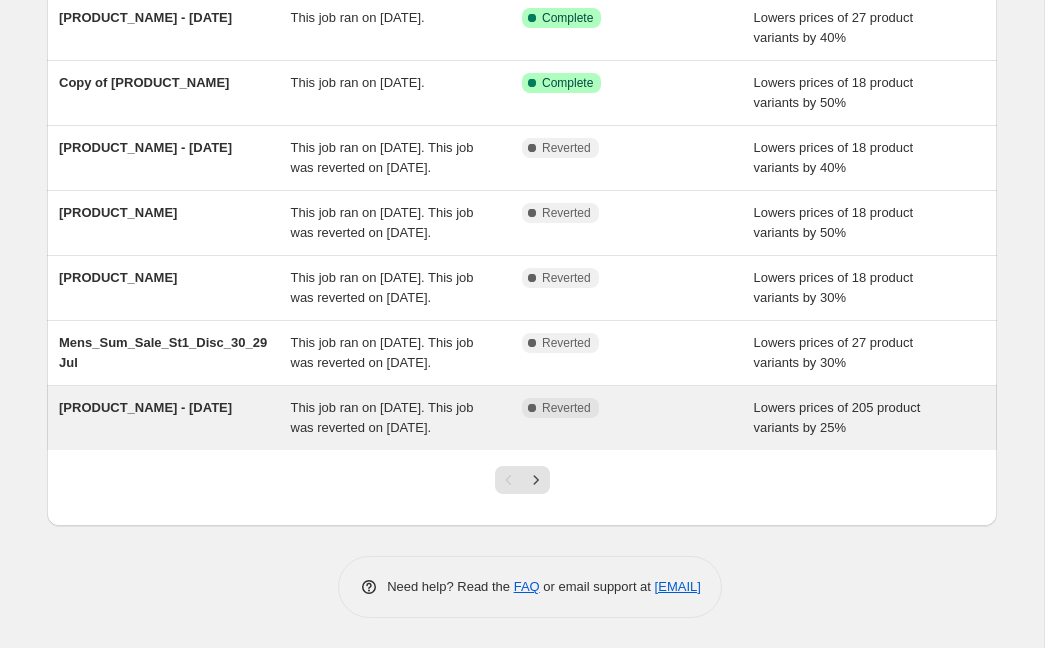 scroll, scrollTop: 502, scrollLeft: 0, axis: vertical 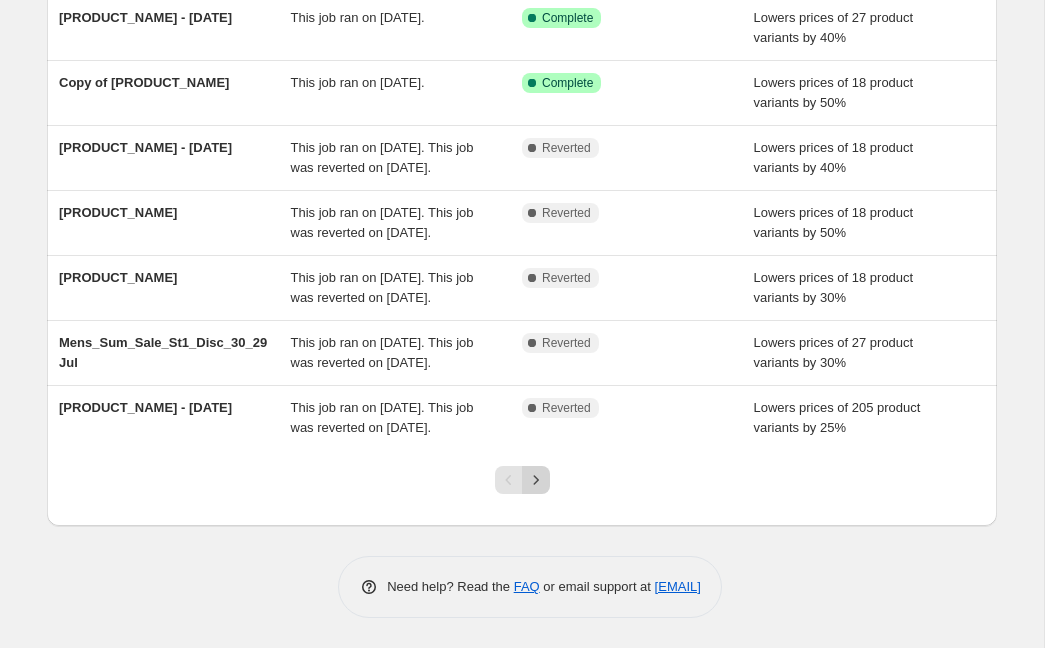 click 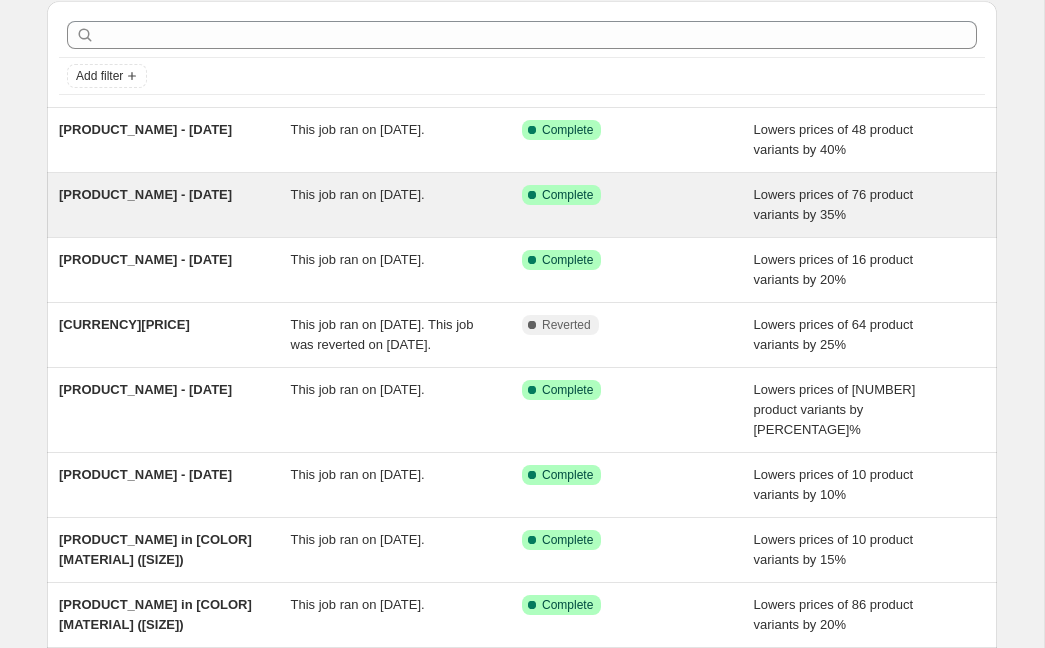 scroll, scrollTop: 80, scrollLeft: 0, axis: vertical 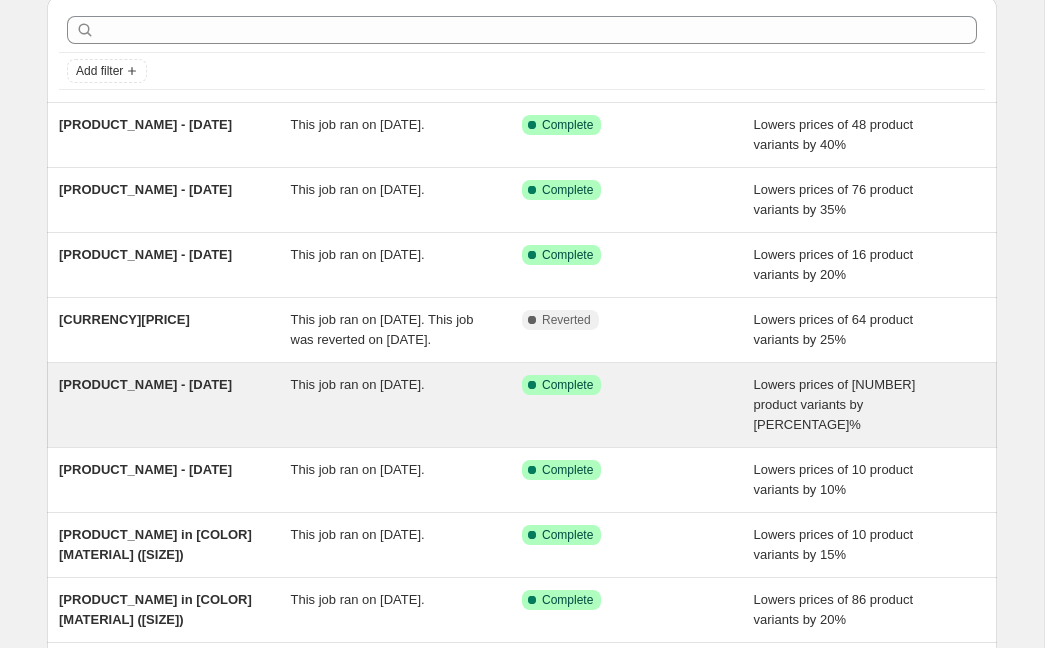 click on "[PRODUCT_NAME] - [DATE]" at bounding box center [145, 384] 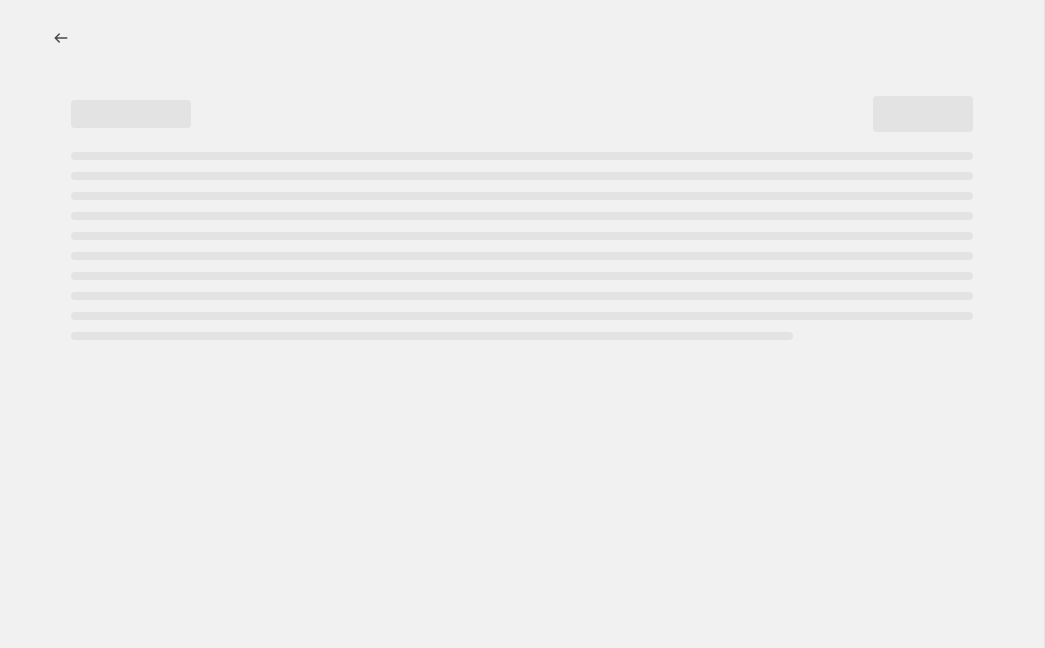 scroll, scrollTop: 0, scrollLeft: 0, axis: both 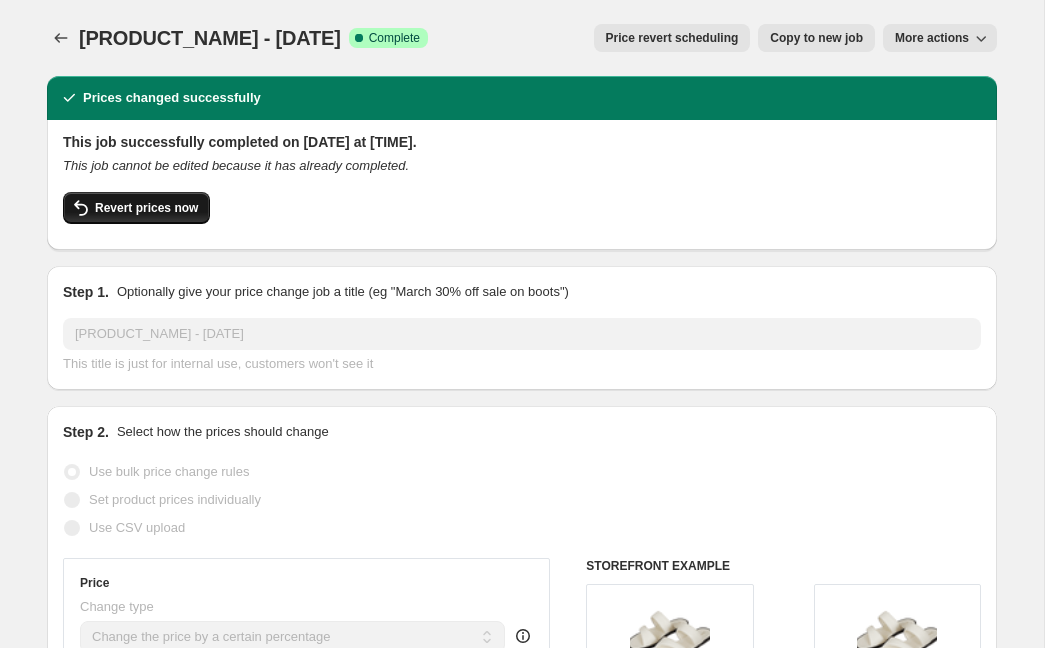 click on "Revert prices now" at bounding box center (146, 208) 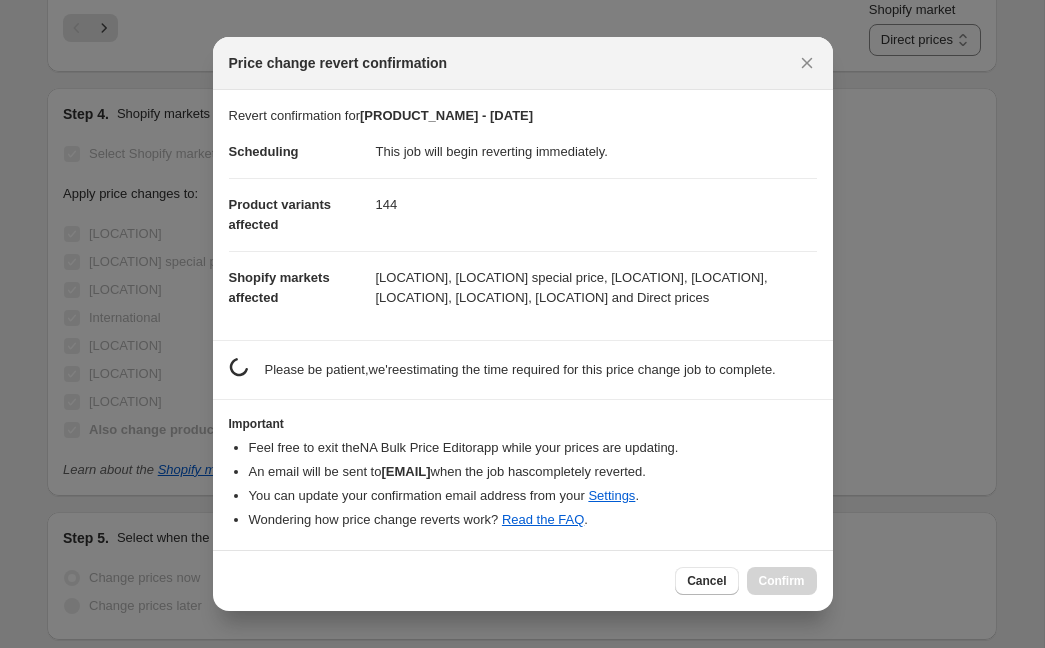 scroll, scrollTop: 0, scrollLeft: 0, axis: both 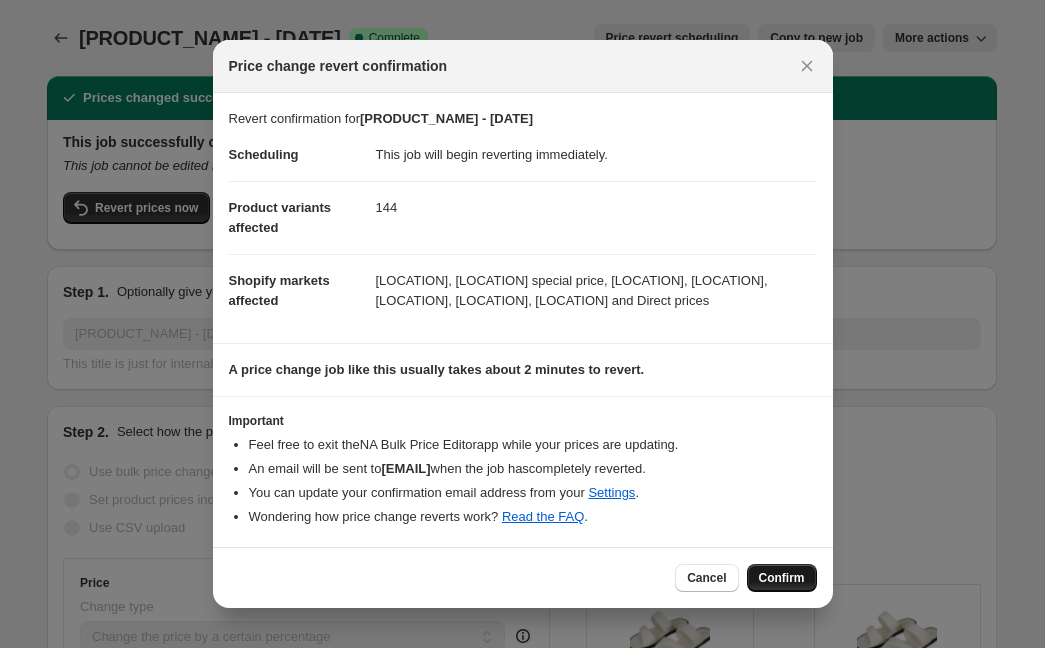 click on "Confirm" at bounding box center (782, 578) 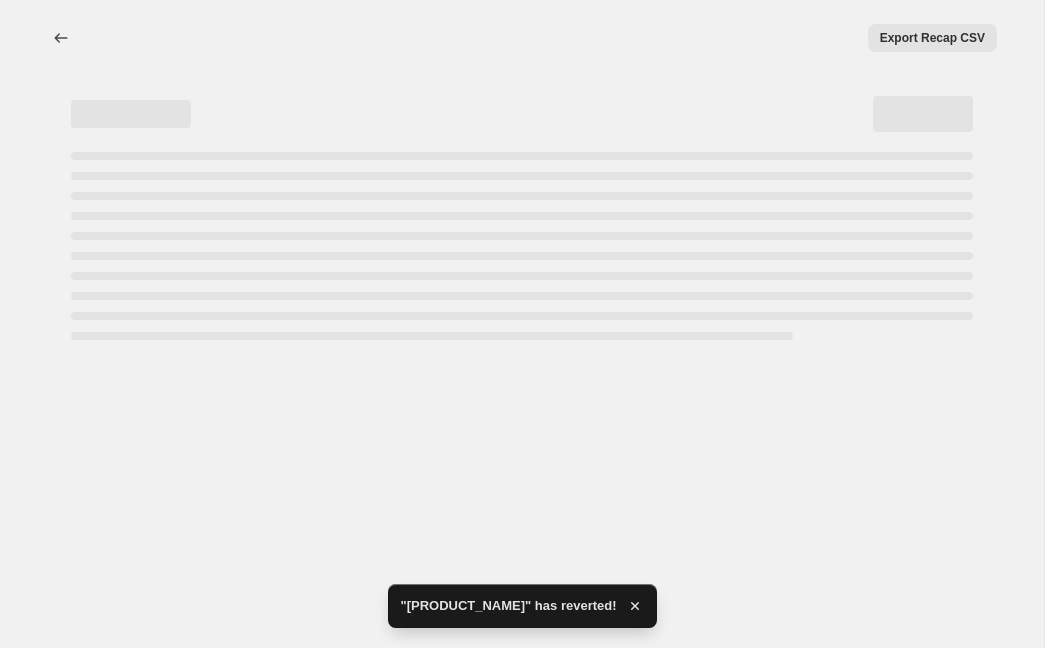 select on "percentage" 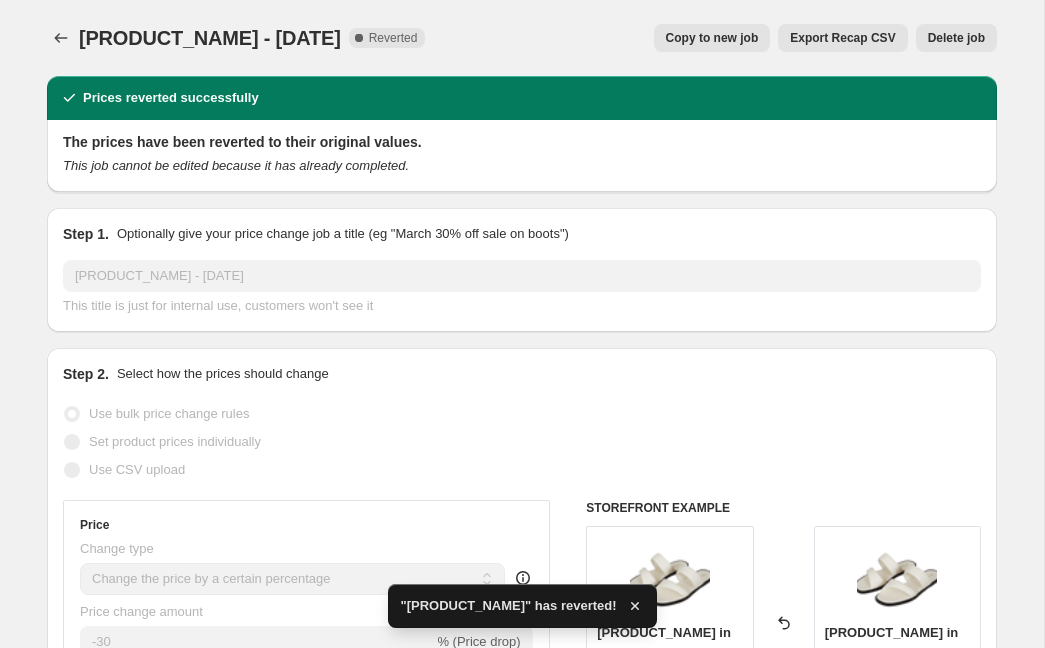 click on "Copy to new job" at bounding box center (712, 38) 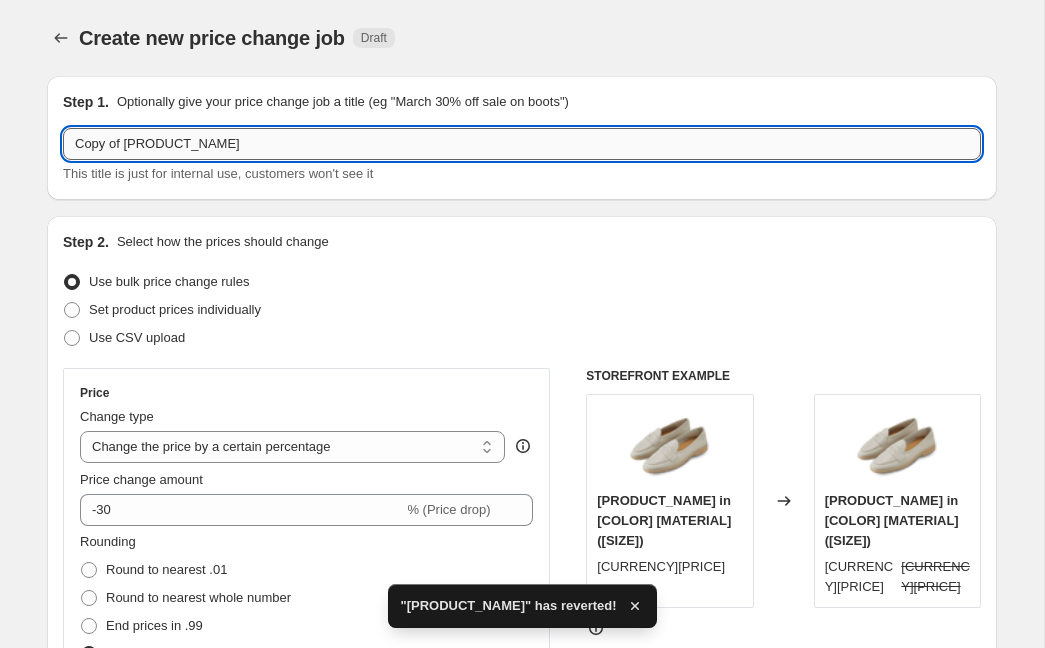 click on "Copy of [PRODUCT_NAME]" at bounding box center (522, 144) 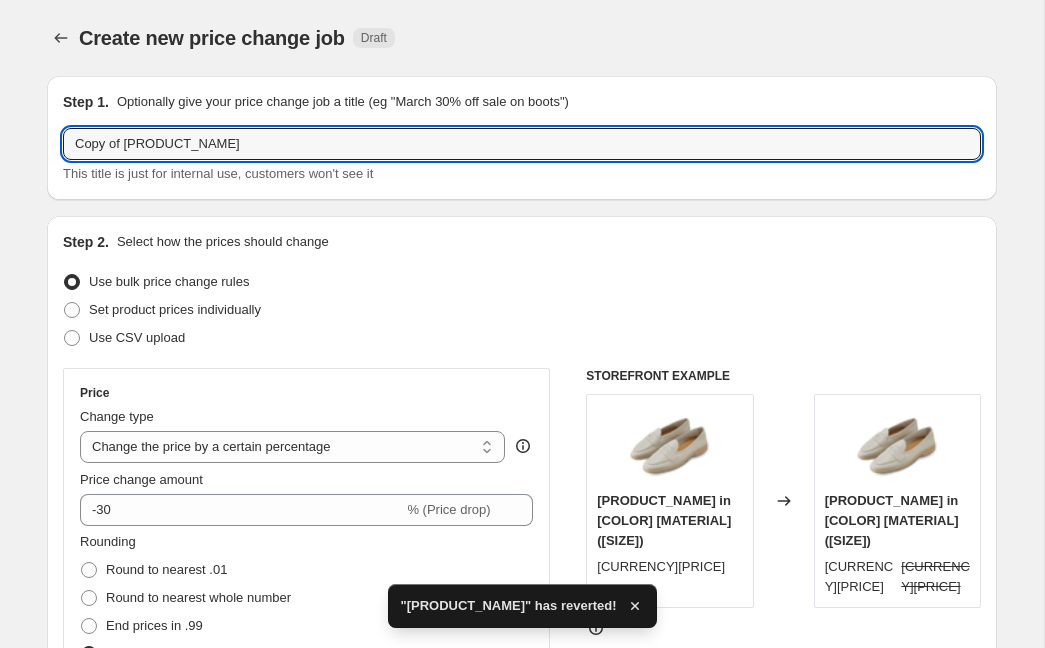 drag, startPoint x: 128, startPoint y: 145, endPoint x: 18, endPoint y: 140, distance: 110.11358 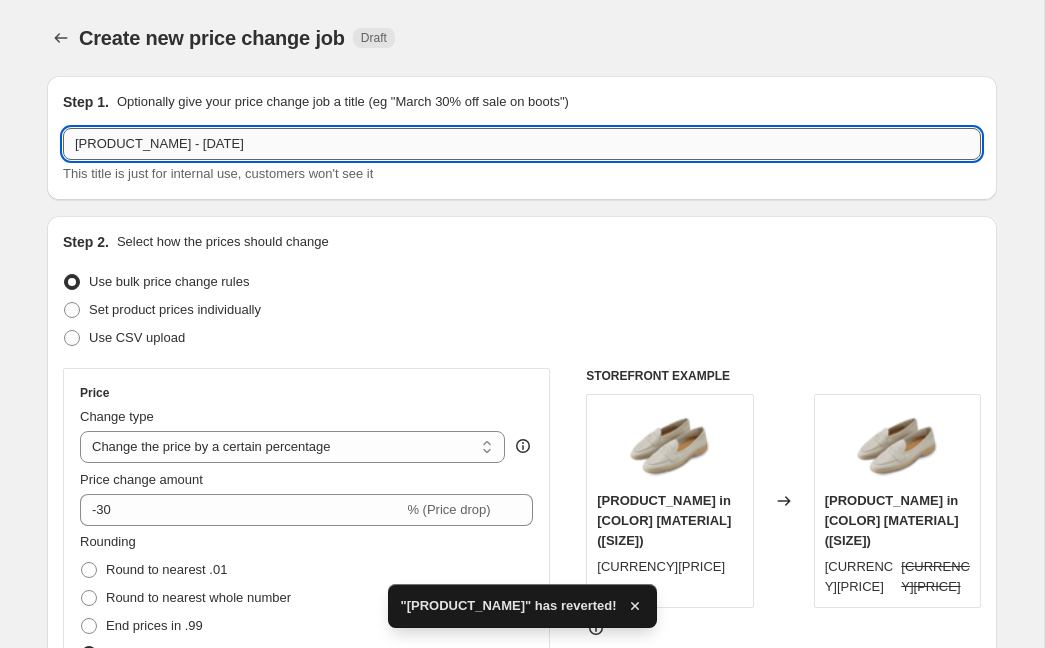click on "[PRODUCT_NAME] - [DATE]" at bounding box center [522, 144] 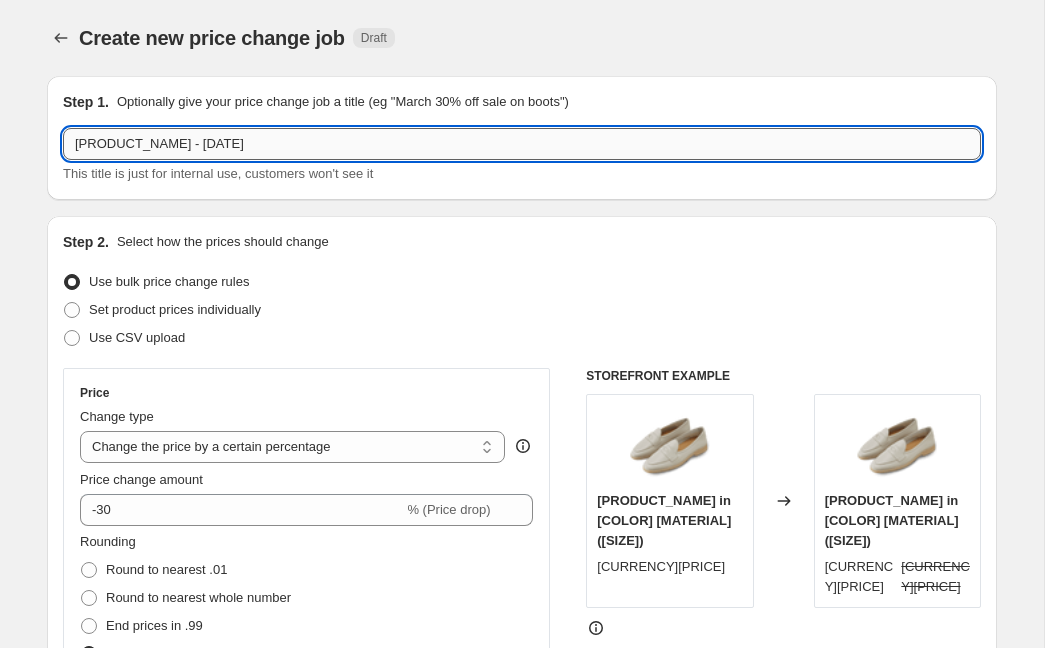 click on "[PRODUCT_NAME] - [DATE]" at bounding box center [522, 144] 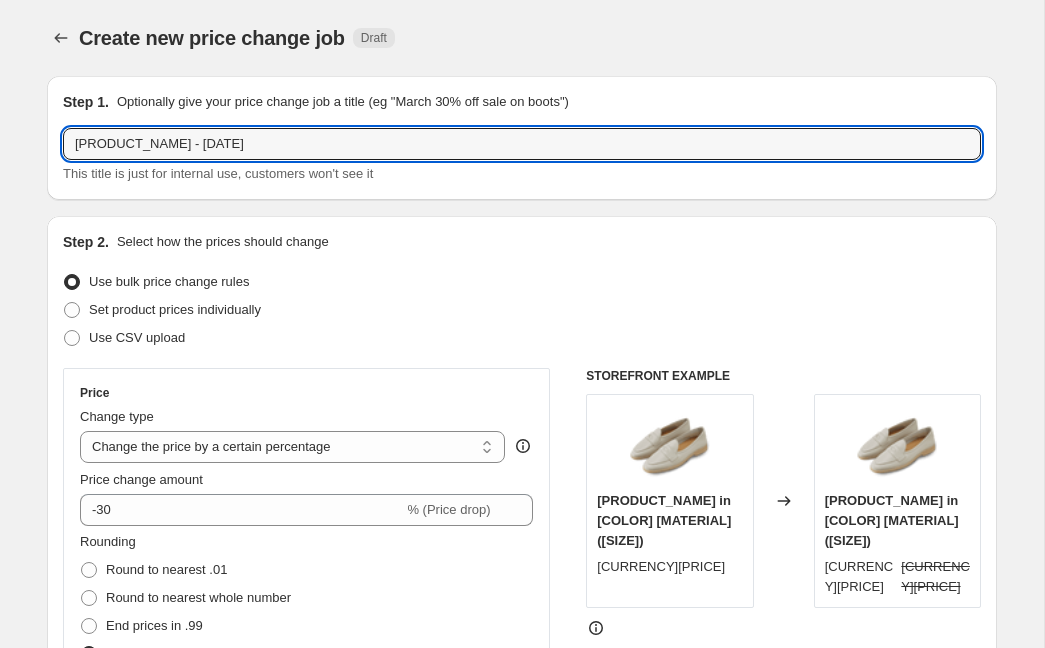 type on "[PRODUCT_NAME] - [DATE]" 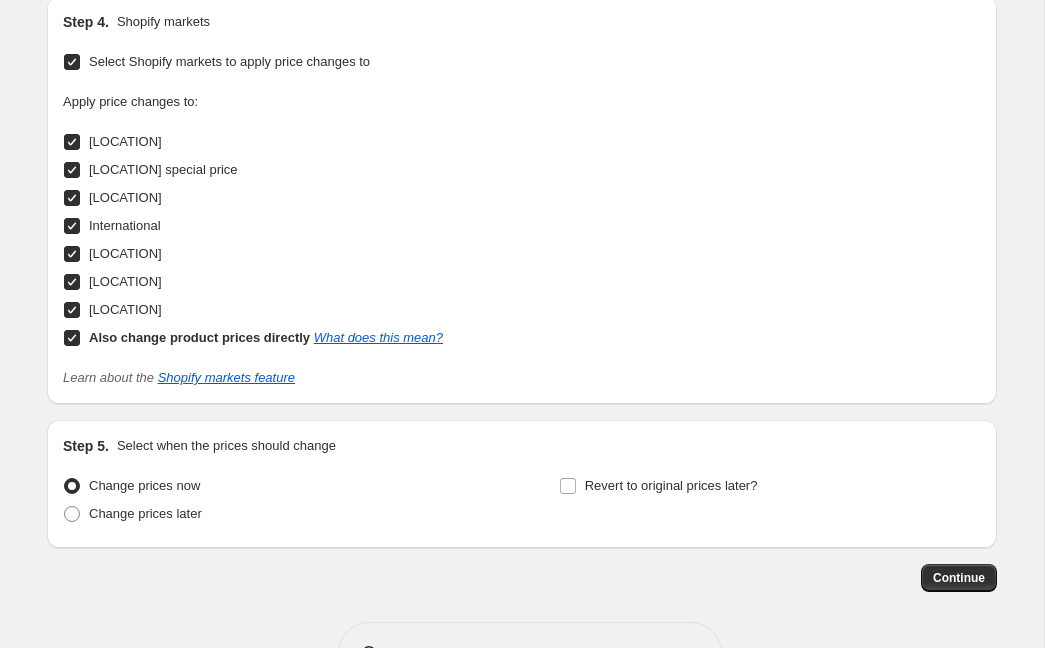 scroll, scrollTop: 2176, scrollLeft: 0, axis: vertical 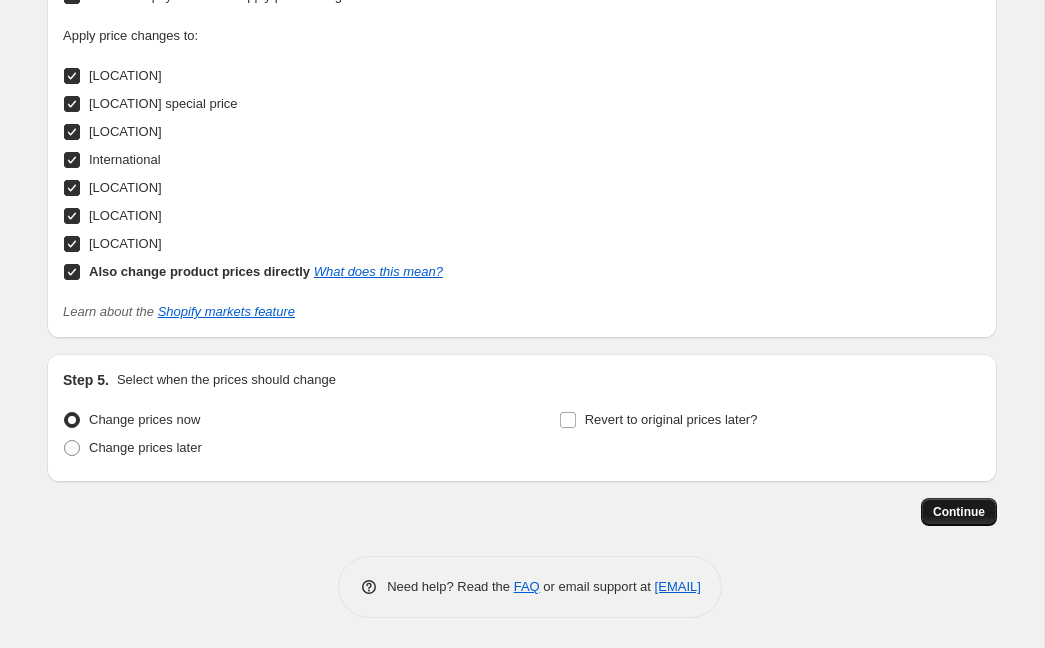 click on "Continue" at bounding box center (959, 512) 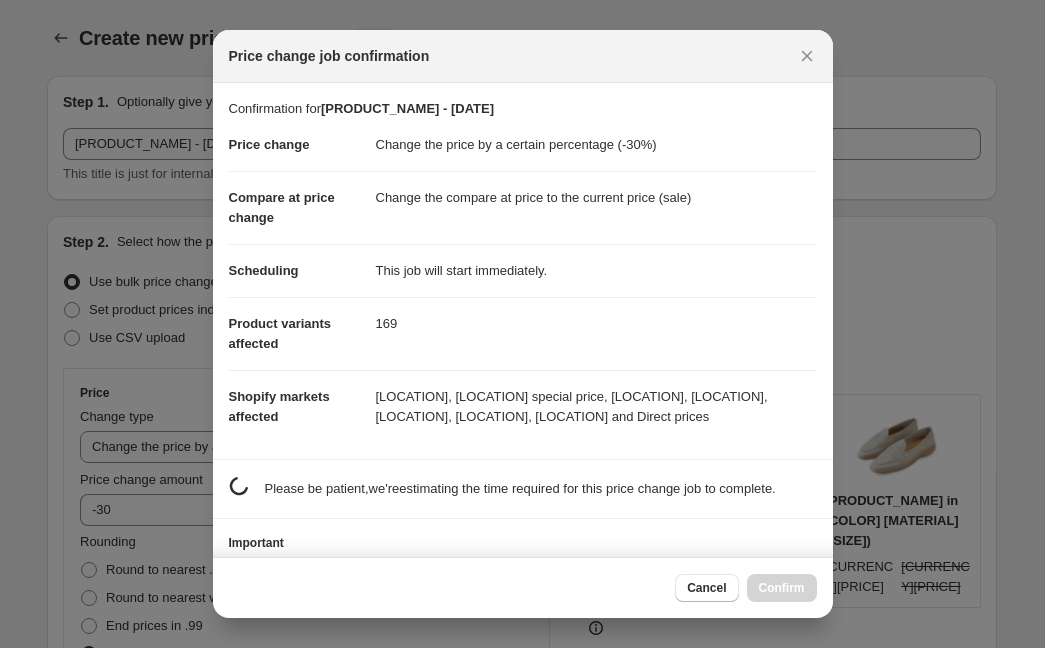 scroll, scrollTop: 0, scrollLeft: 0, axis: both 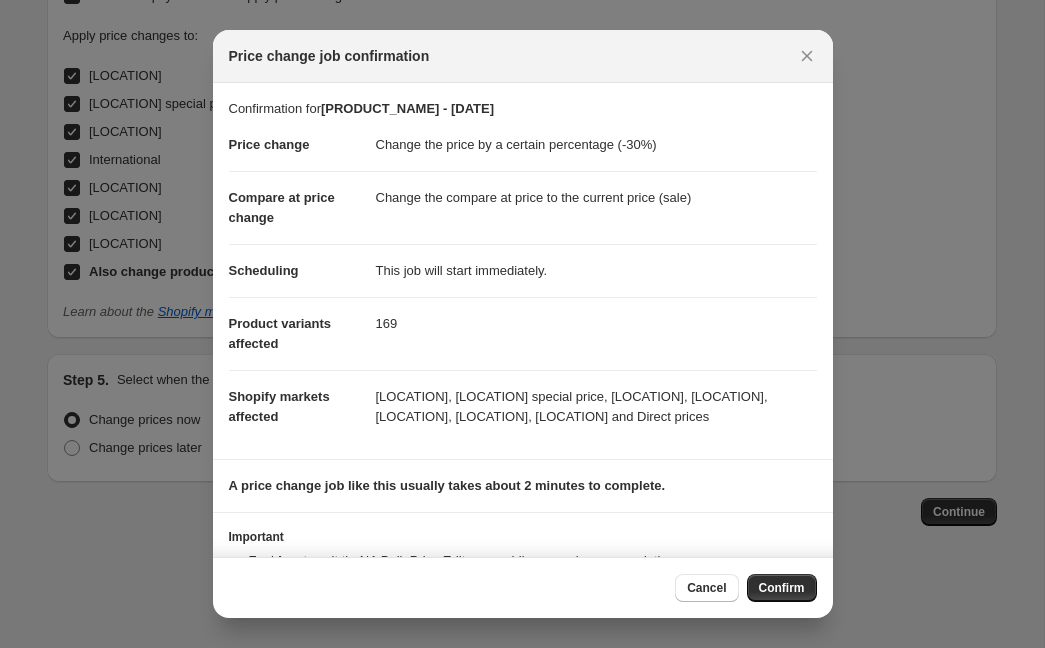 drag, startPoint x: 776, startPoint y: 586, endPoint x: 770, endPoint y: 571, distance: 16.155495 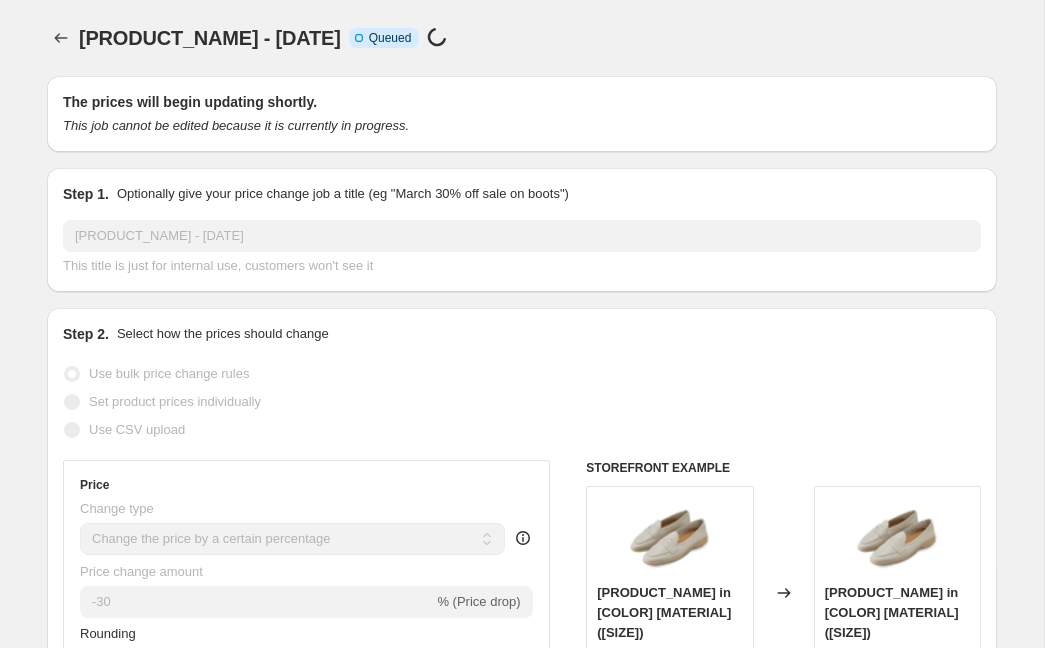 scroll, scrollTop: 2176, scrollLeft: 0, axis: vertical 